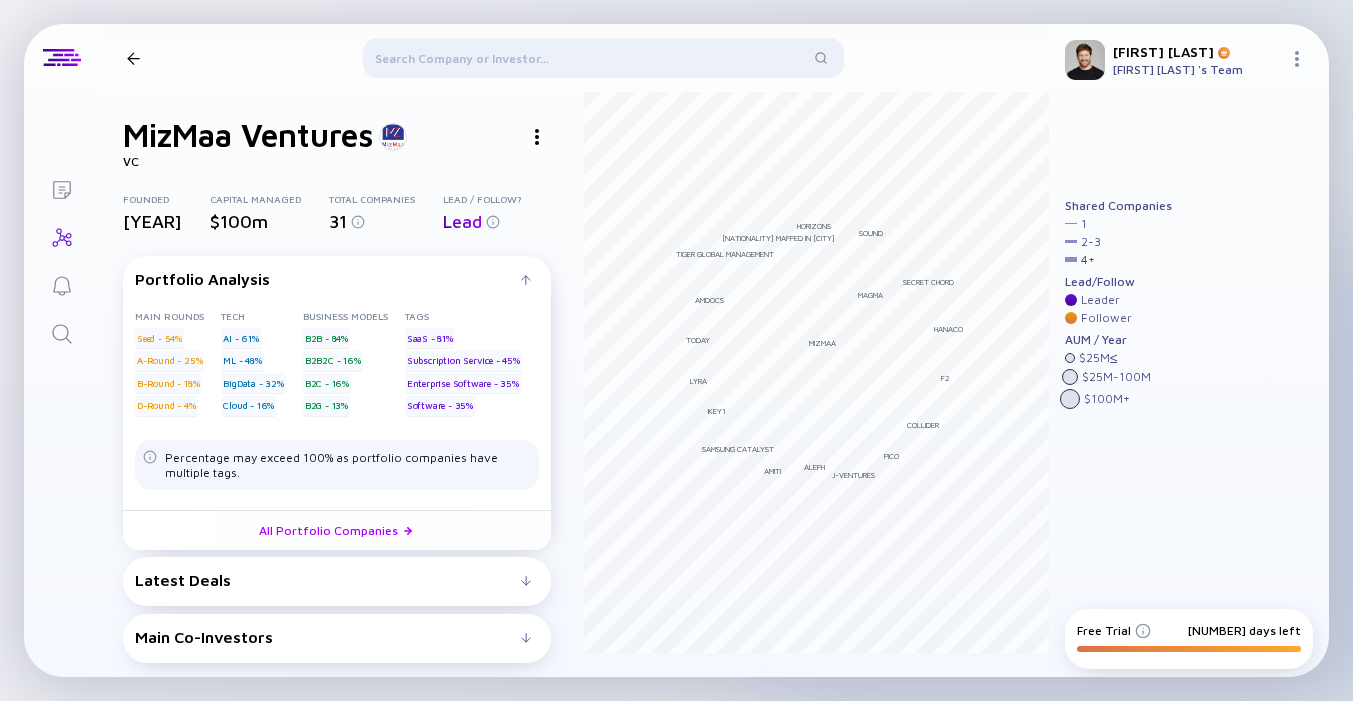 scroll, scrollTop: 0, scrollLeft: 0, axis: both 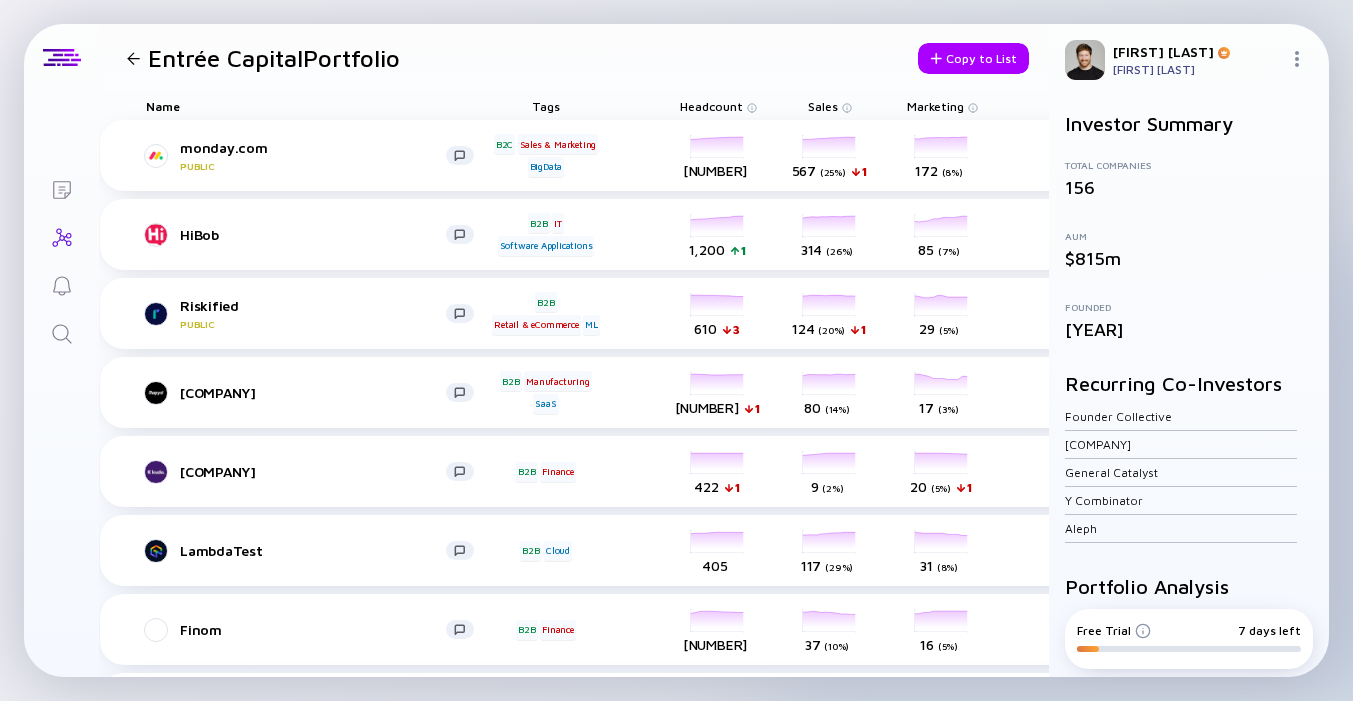 click at bounding box center (133, 58) 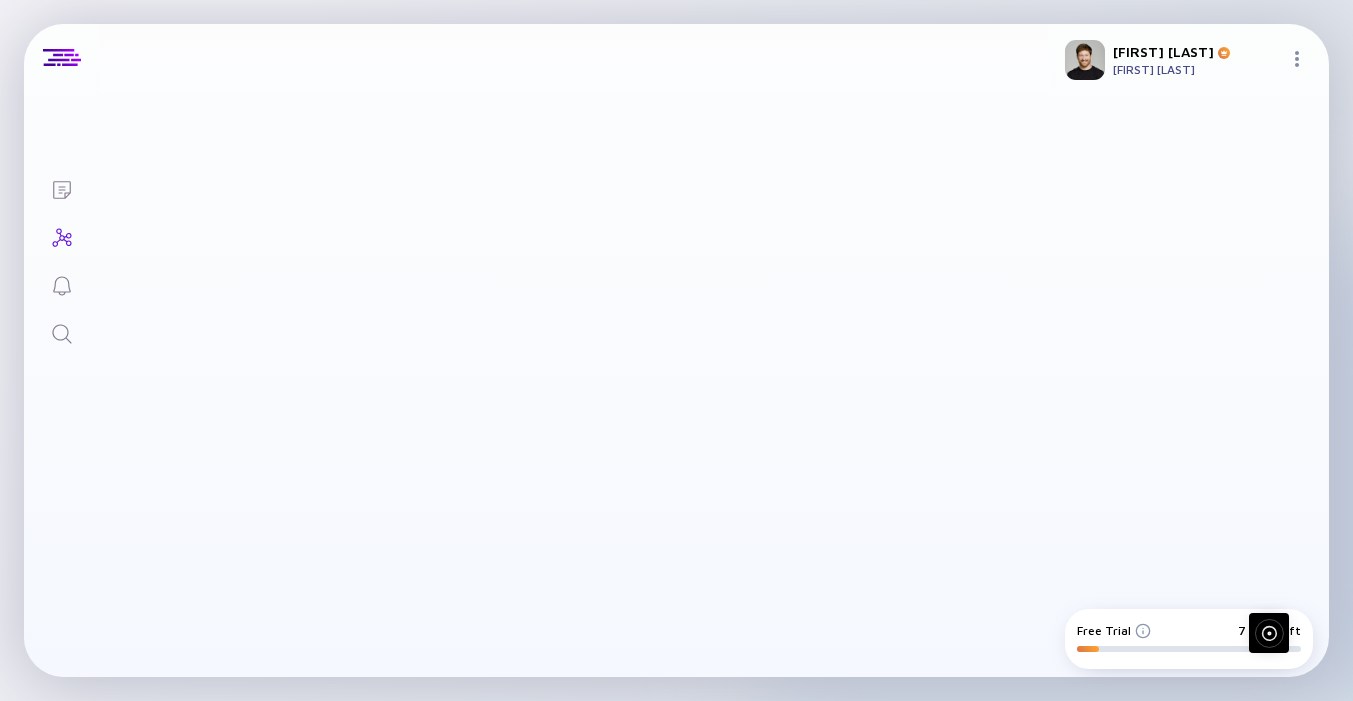 scroll, scrollTop: 0, scrollLeft: 0, axis: both 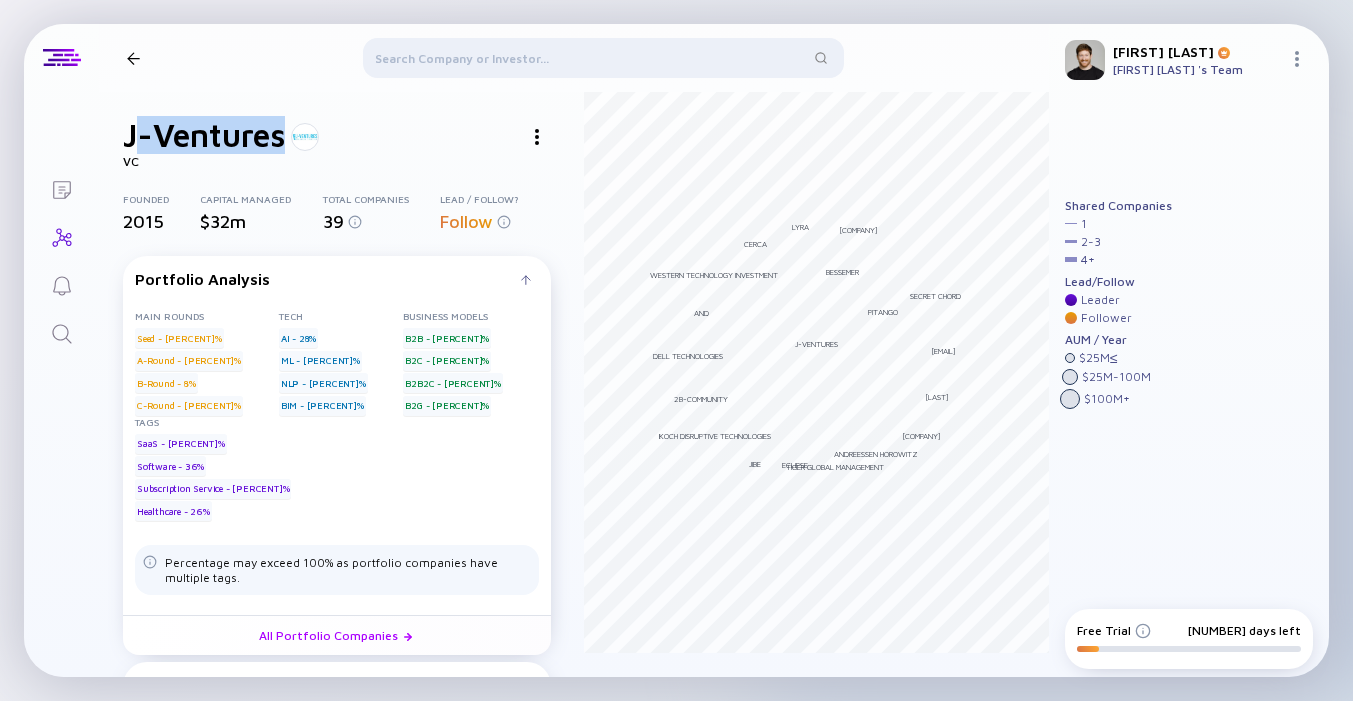 drag, startPoint x: 131, startPoint y: 139, endPoint x: 290, endPoint y: 139, distance: 159 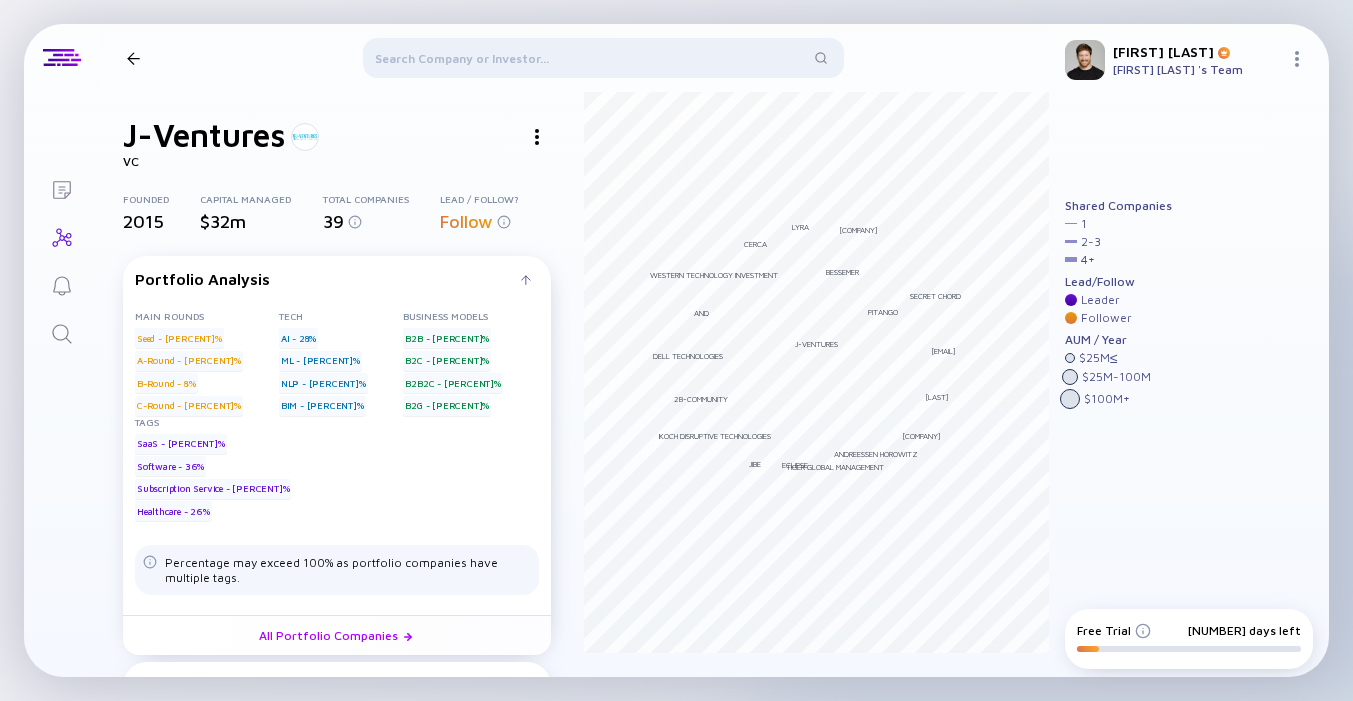 click on "J-Ventures" at bounding box center (204, 135) 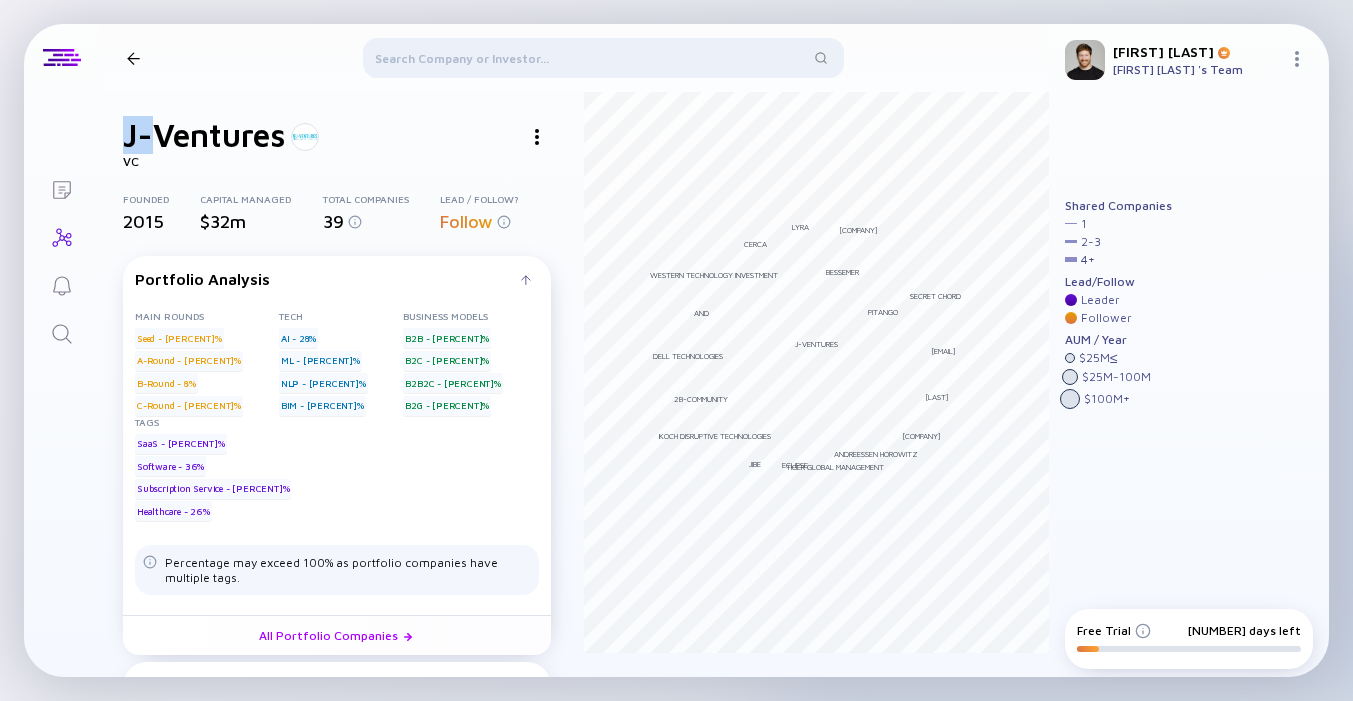 drag, startPoint x: 266, startPoint y: 146, endPoint x: 128, endPoint y: 147, distance: 138.00362 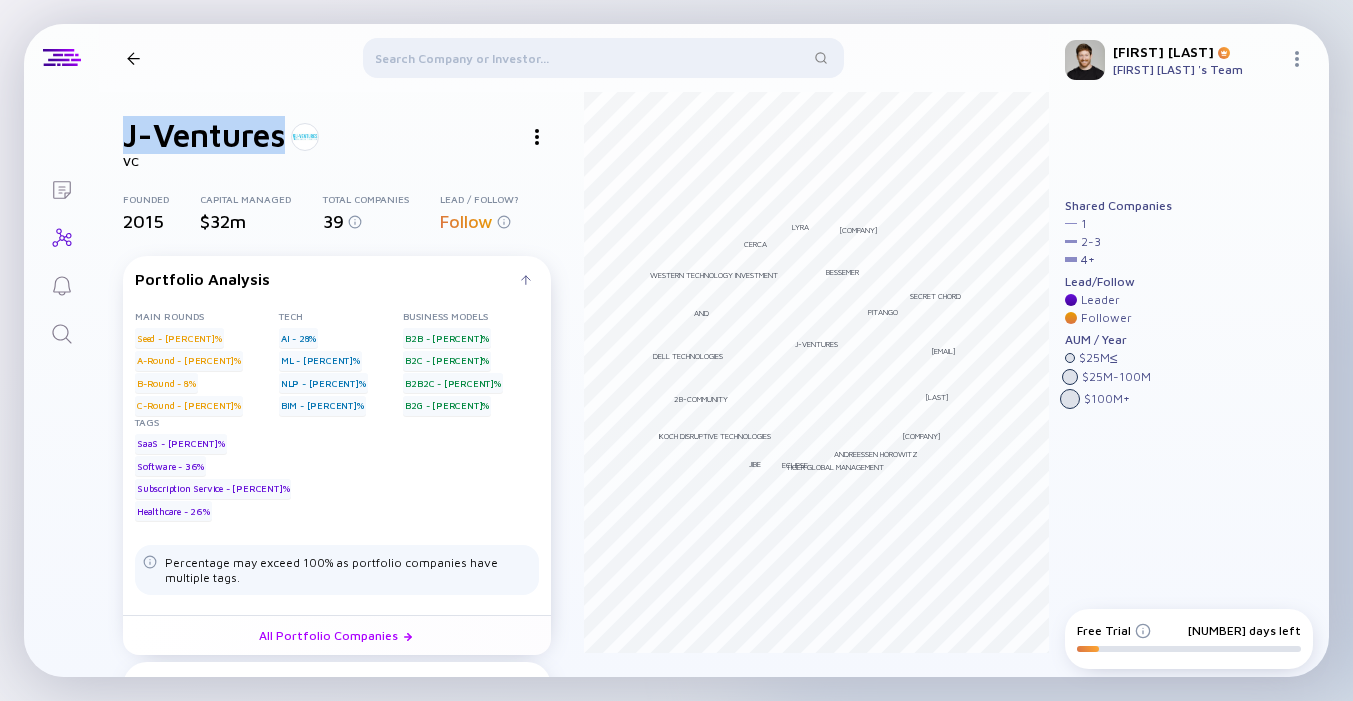 drag, startPoint x: 123, startPoint y: 146, endPoint x: 281, endPoint y: 146, distance: 158 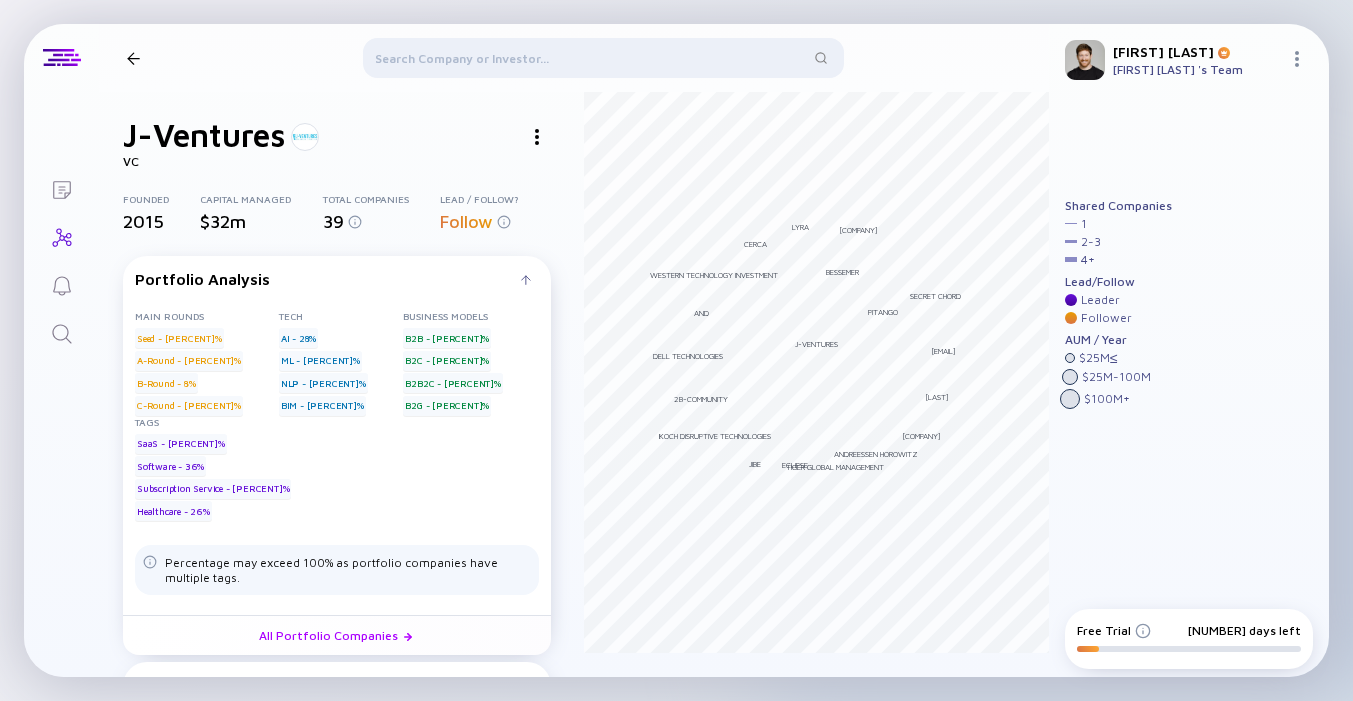 click on "Main Co-Investors" at bounding box center [328, 279] 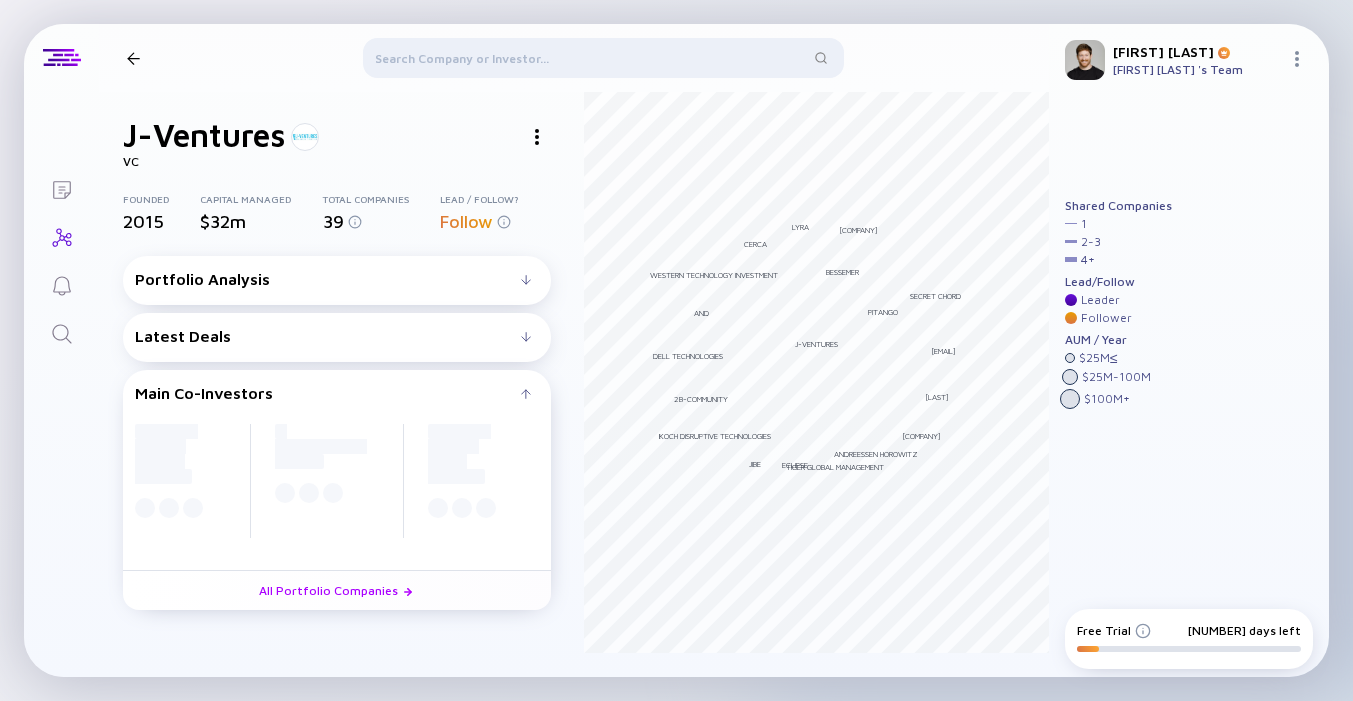 scroll, scrollTop: 0, scrollLeft: 0, axis: both 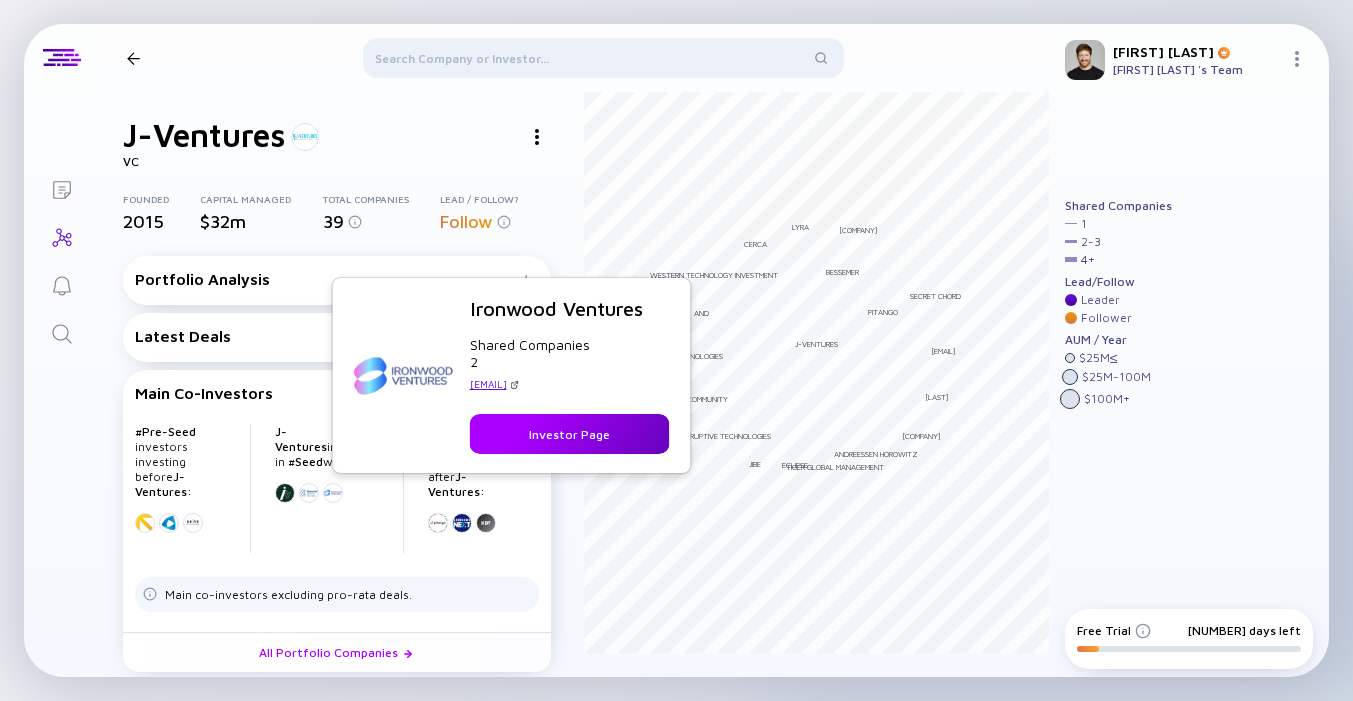 click on "Investor Page" at bounding box center [570, 434] 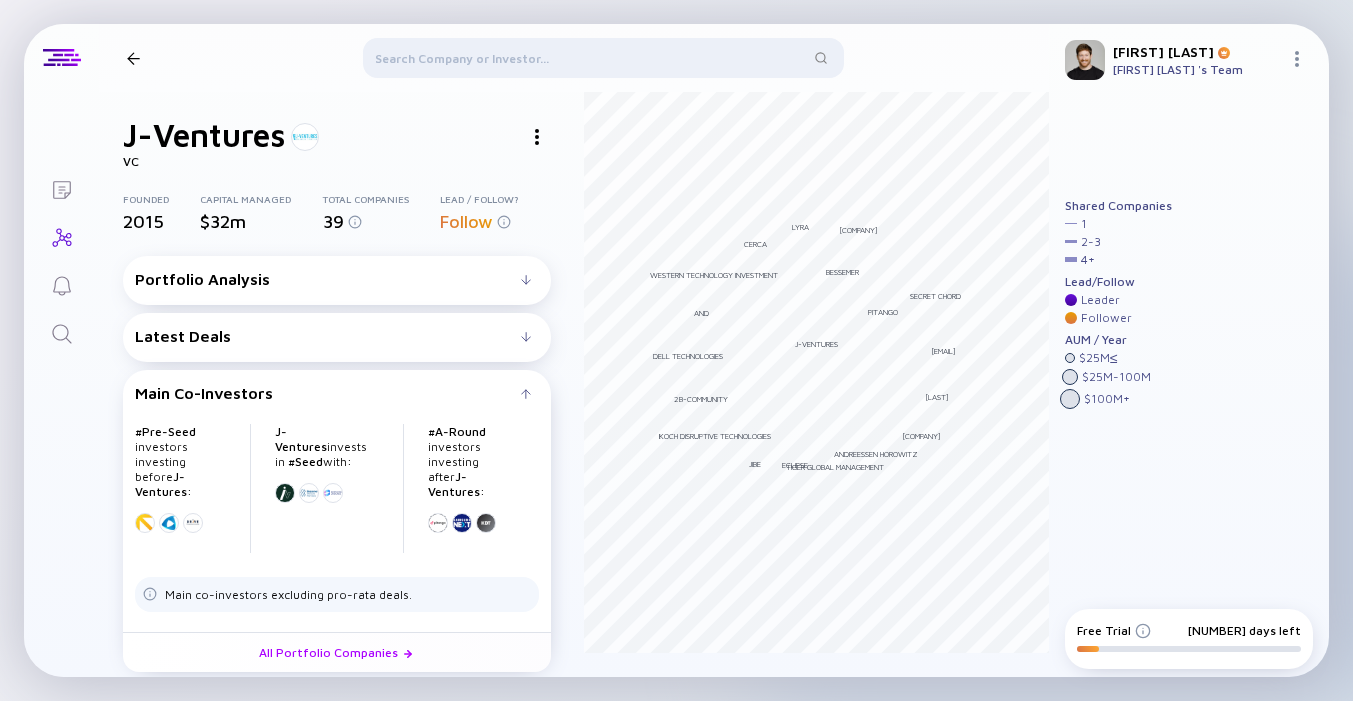 click on "Latest Deals Oso Semiconductor Feb 2025 B2B Seed Semiconductors Calmigo Dec 2024 B2C A-Round Biotechnology Kardome Nov 2024 B2B A-Round Human-Machine Interface Signal Processing All Portfolio Companies" at bounding box center [337, 337] 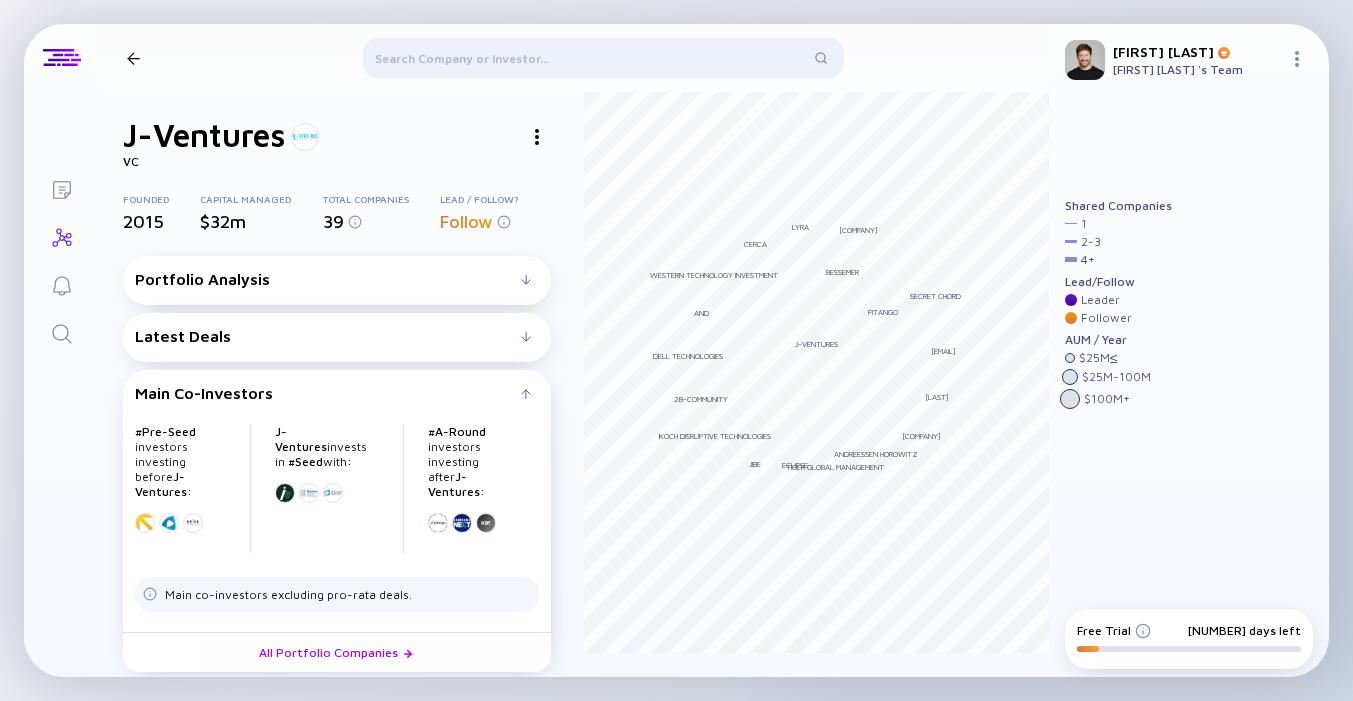 click at bounding box center [526, 280] 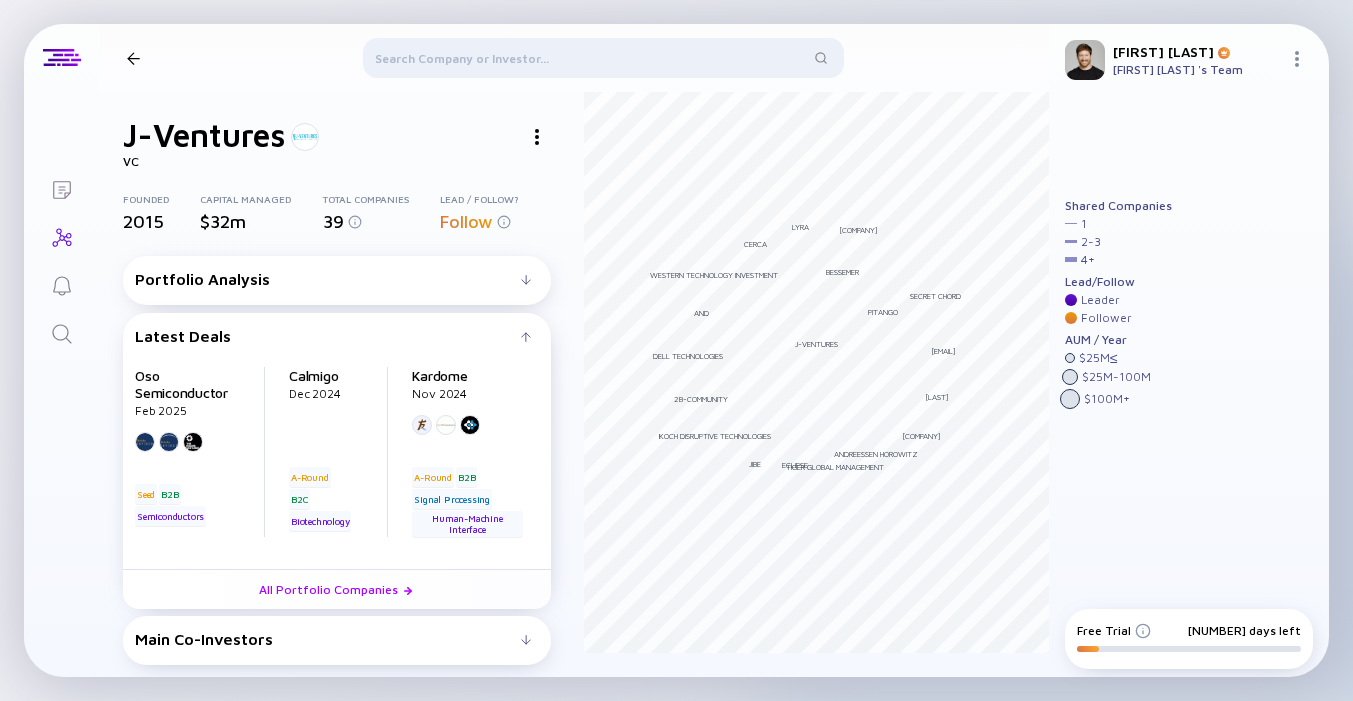 scroll, scrollTop: 0, scrollLeft: 0, axis: both 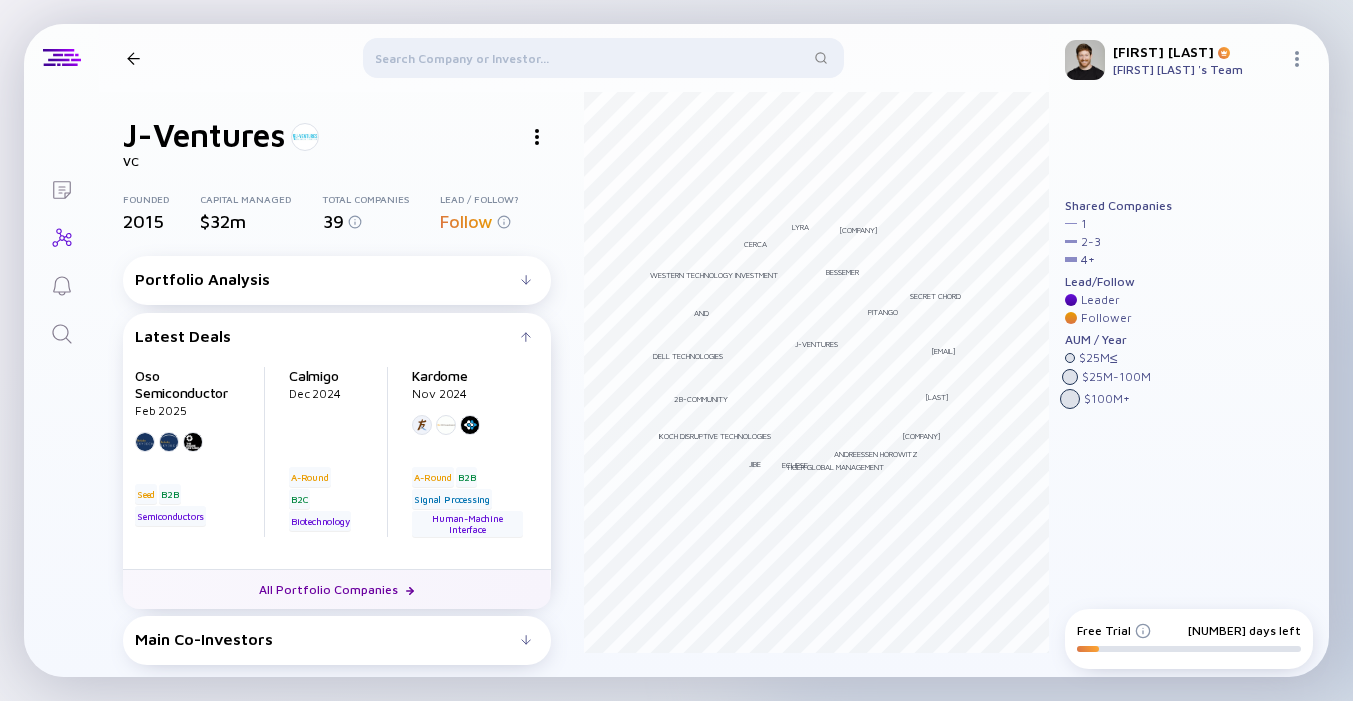 click on "All Portfolio Companies" at bounding box center [337, 589] 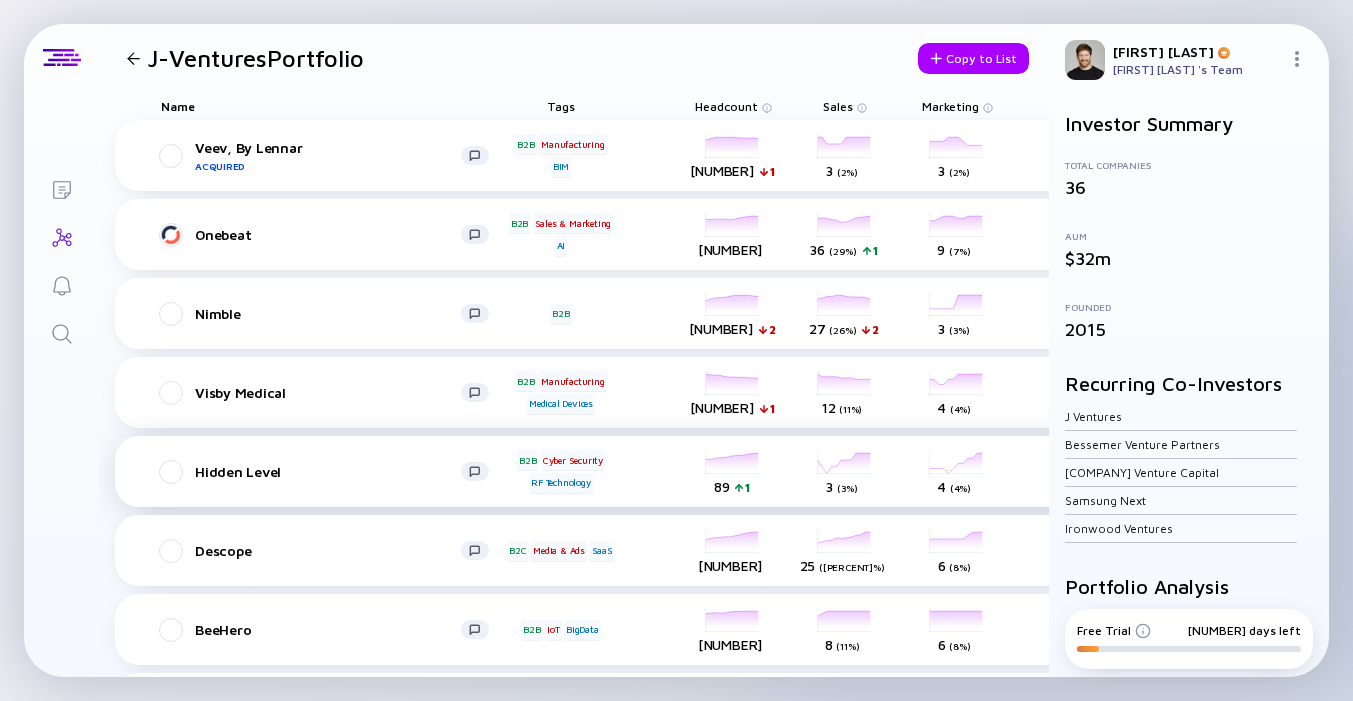 scroll, scrollTop: 0, scrollLeft: 0, axis: both 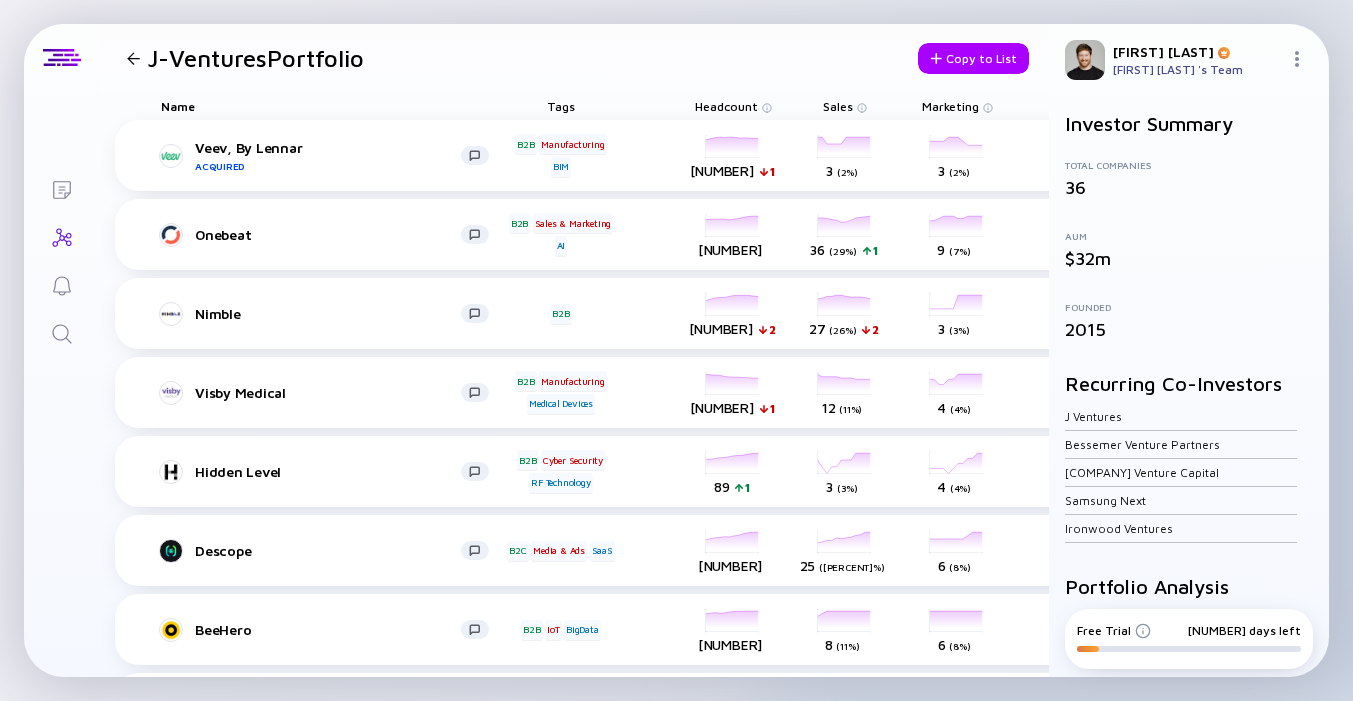 click at bounding box center [133, 58] 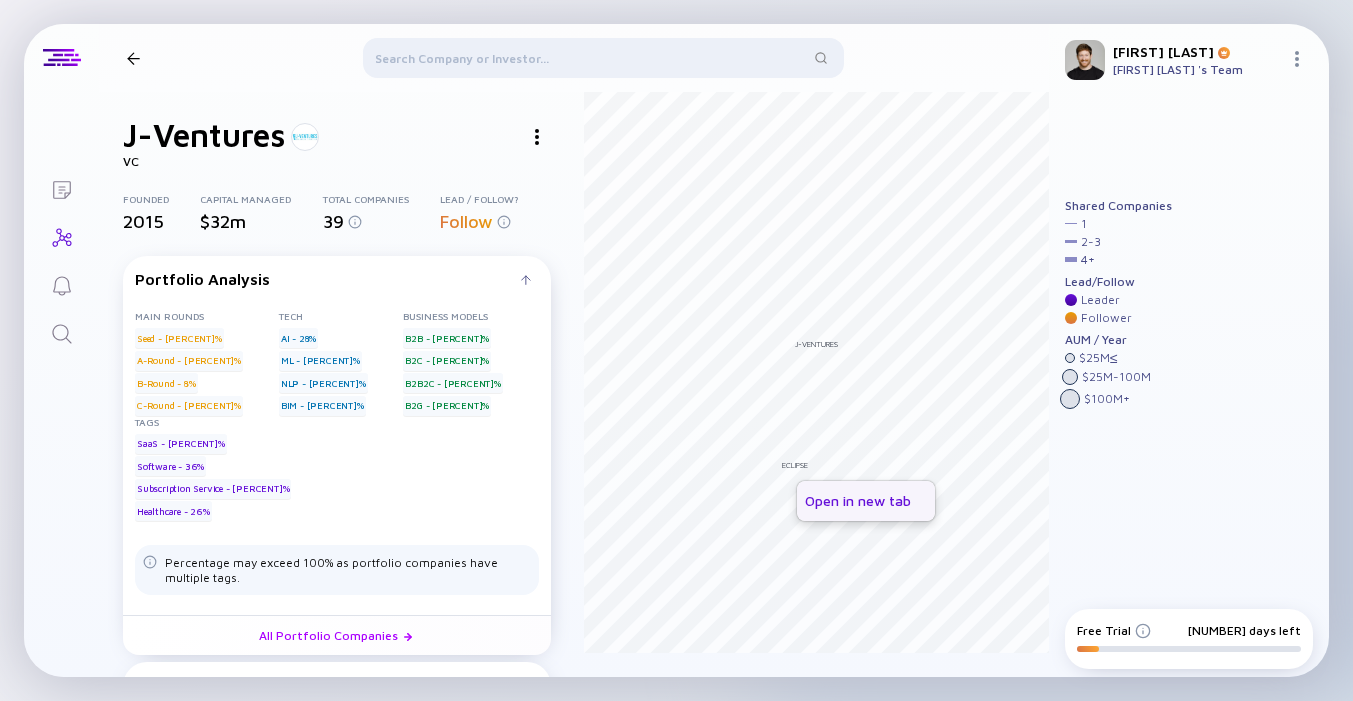 drag, startPoint x: 806, startPoint y: 501, endPoint x: 822, endPoint y: 500, distance: 16.03122 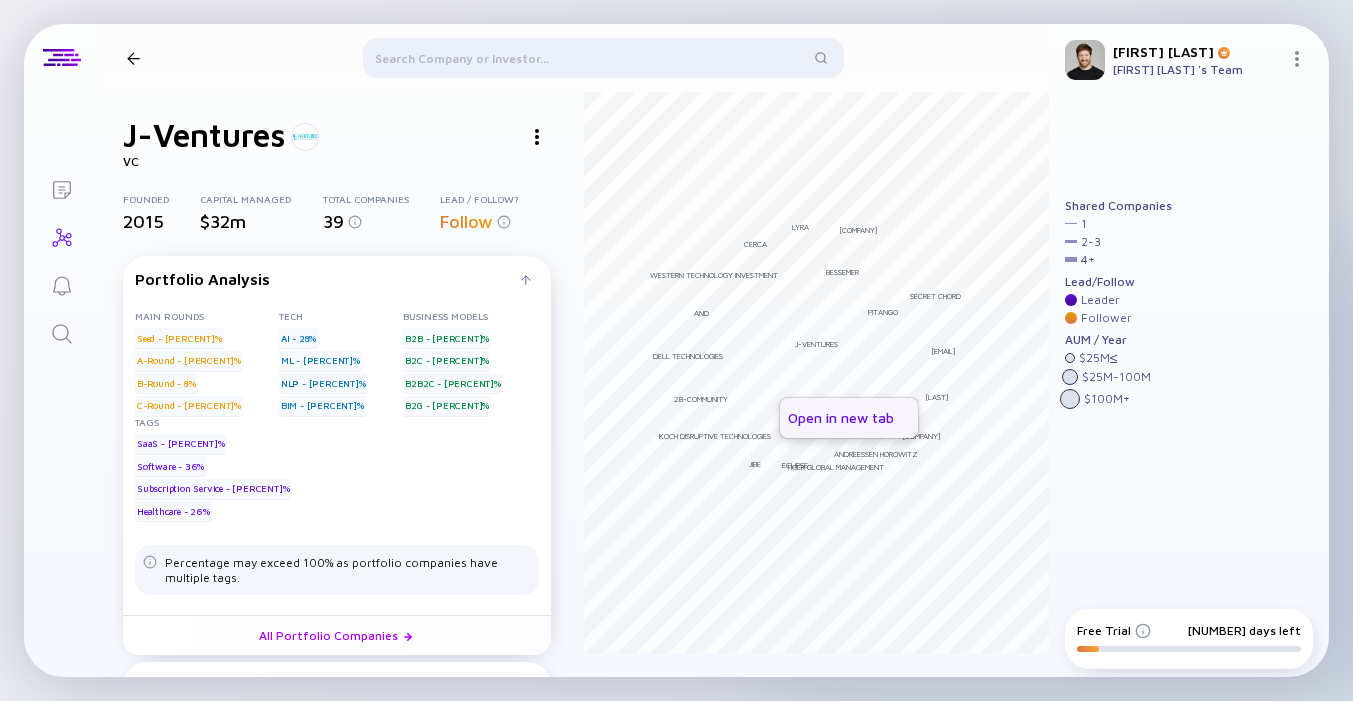 drag, startPoint x: 909, startPoint y: 423, endPoint x: 892, endPoint y: 420, distance: 17.262676 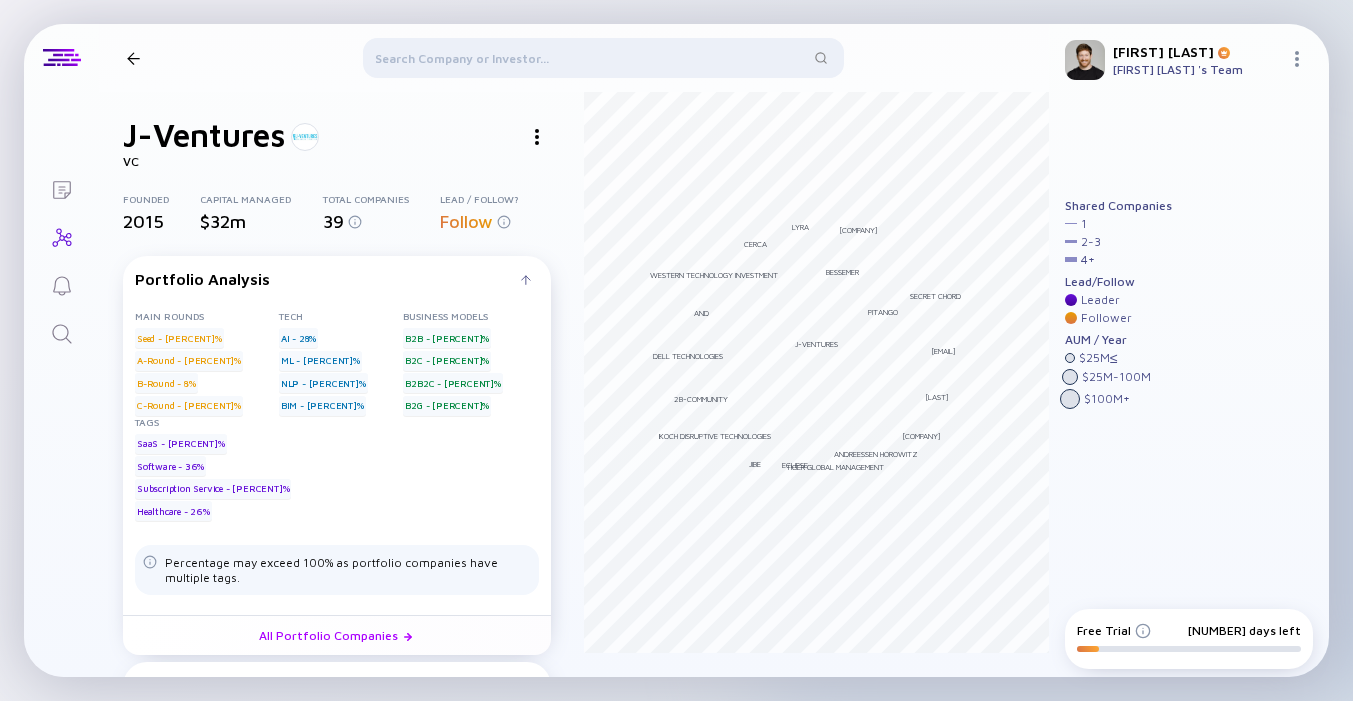 click on "Lists J-Ventures VC Founded 2015 Capital Managed $32m Total Companies 39 Lead / Follow? Follow Portfolio Analysis Main rounds Seed - 47% A-Round - 37% B-Round - 8% C-Round - 3% Tech AI - 28% ML - 21% NLP - 5% BIM - 3% Business Models B2B - 74% B2C - 26% B2B2C - 8% B2G - 8% Tags SaaS - 51% Software - 36% Subscription Service - 33% Healthcare - 26% Percentage may exceed 100% as portfolio companies have multiple tags. All Portfolio Companies Latest Deals Oso Semiconductor Feb 2025 B2B Seed Semiconductors Calmigo Dec 2024 B2C A-Round Biotechnology Kardome Nov 2024 B2B A-Round Human-Machine Interface Signal Processing All Portfolio Companies Main Co-Investors # Pre-Seed   investors investing before  J-Ventures : J-Ventures  invests in   # Seed  with:   # A-Round   investors investing after  J-Ventures : Main co-investors excluding pro-rata deals. All Portfolio Companies Pitango Koch Disruptive Technologies Cerca 5 Eyes AnD Andreessen Horowitz Eclipse Lyra at.inc/ 2B-Community Bessemer Tiger Global Management Jibe" at bounding box center [676, 350] 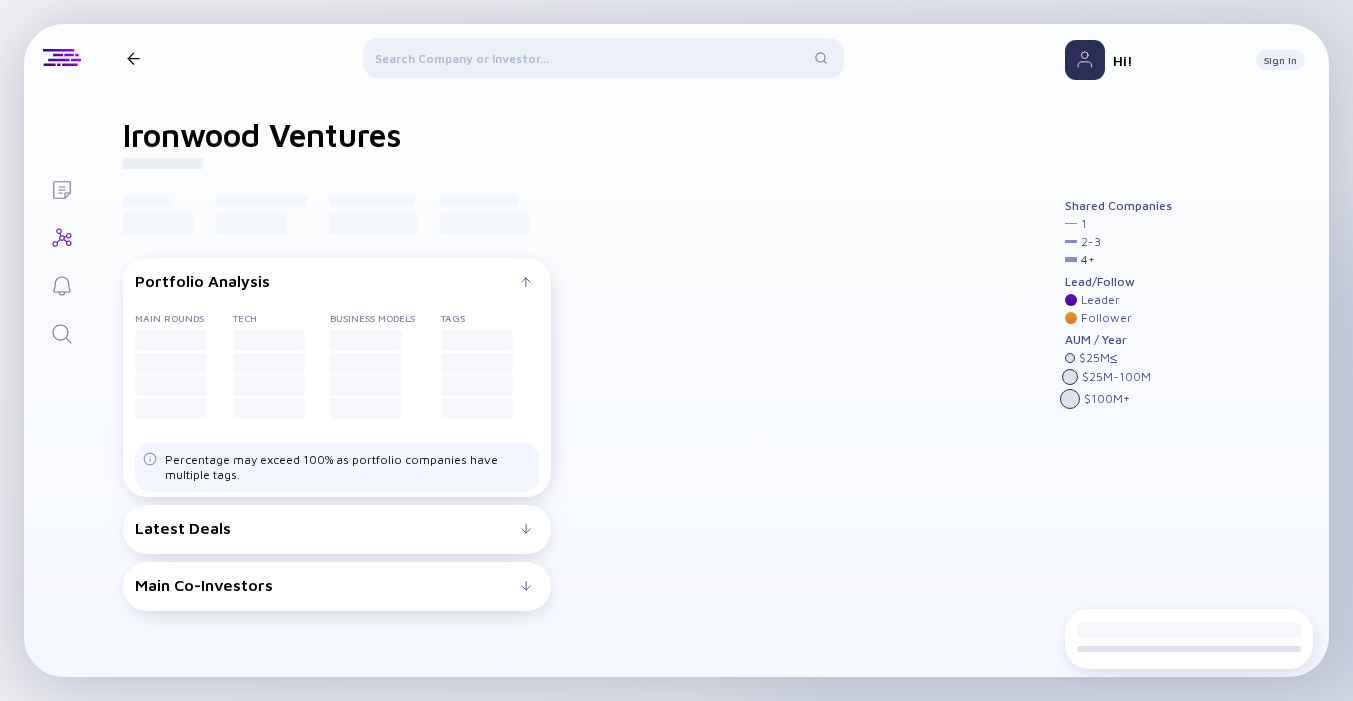 scroll, scrollTop: 0, scrollLeft: 0, axis: both 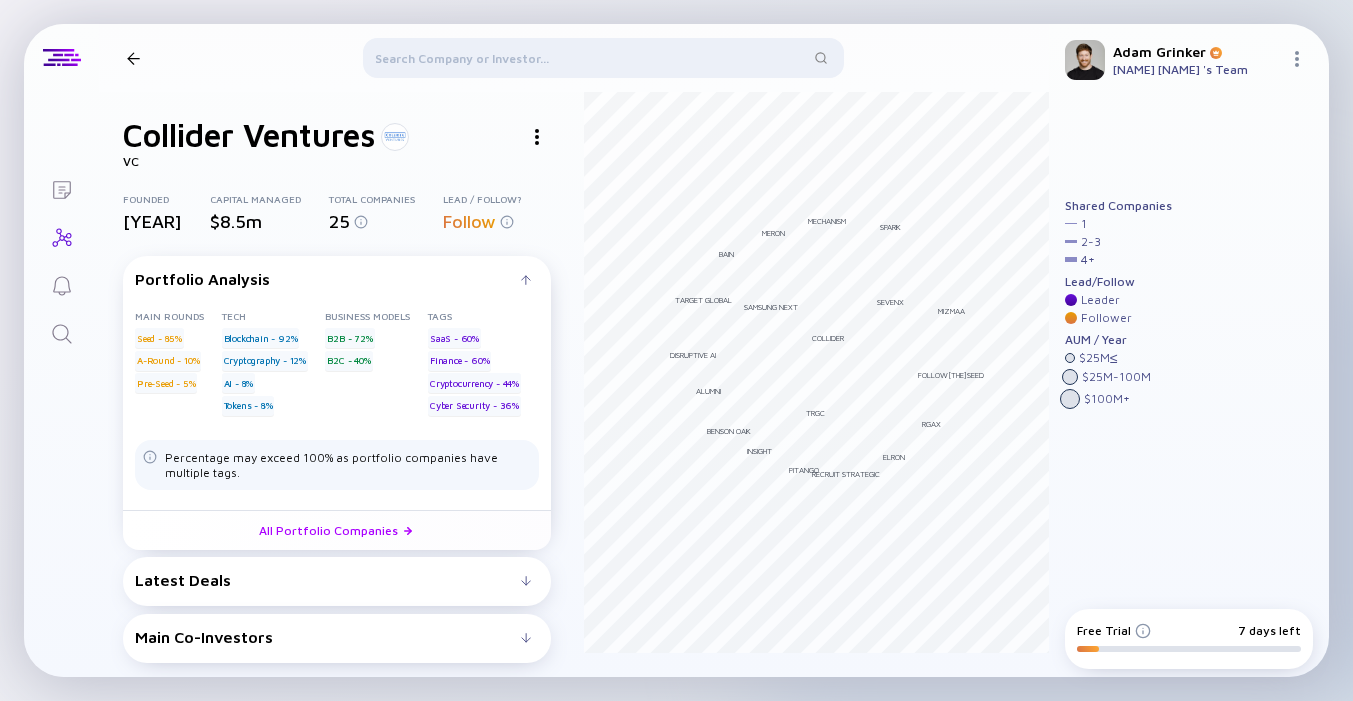 click on "Latest Deals" at bounding box center (328, 279) 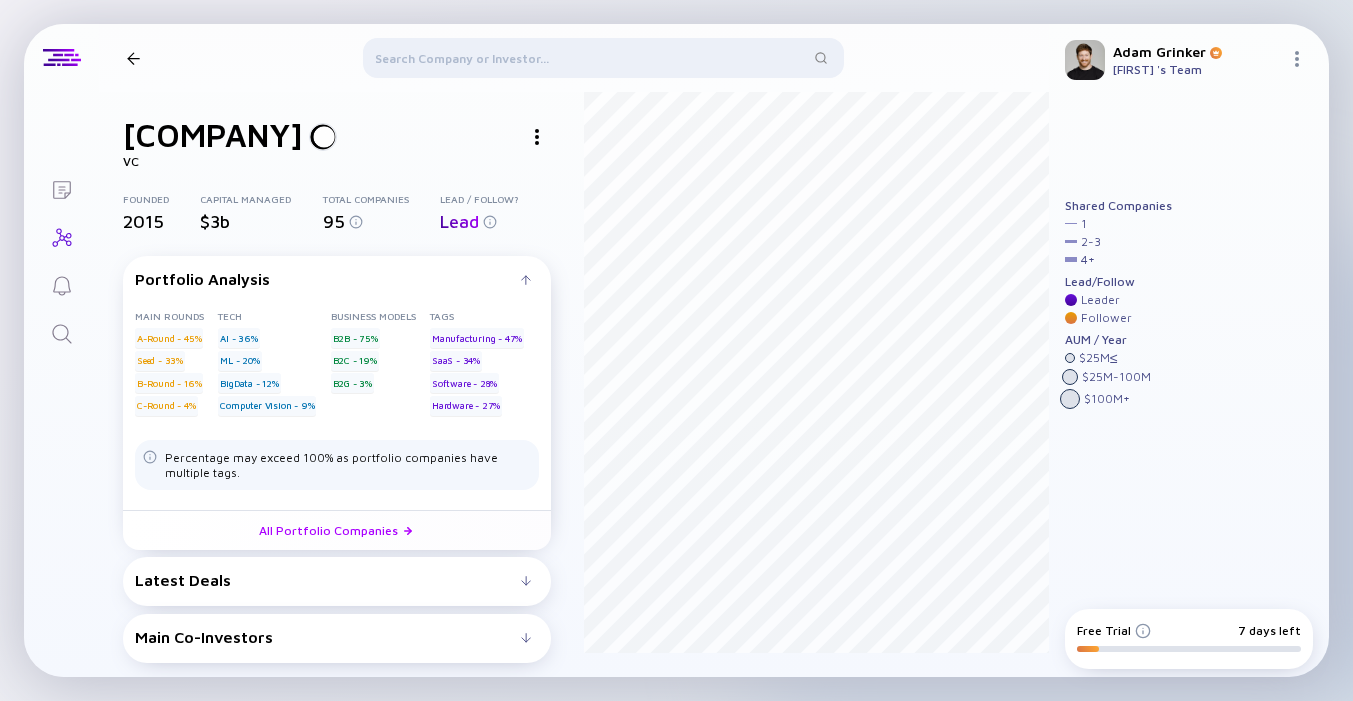 scroll, scrollTop: 0, scrollLeft: 0, axis: both 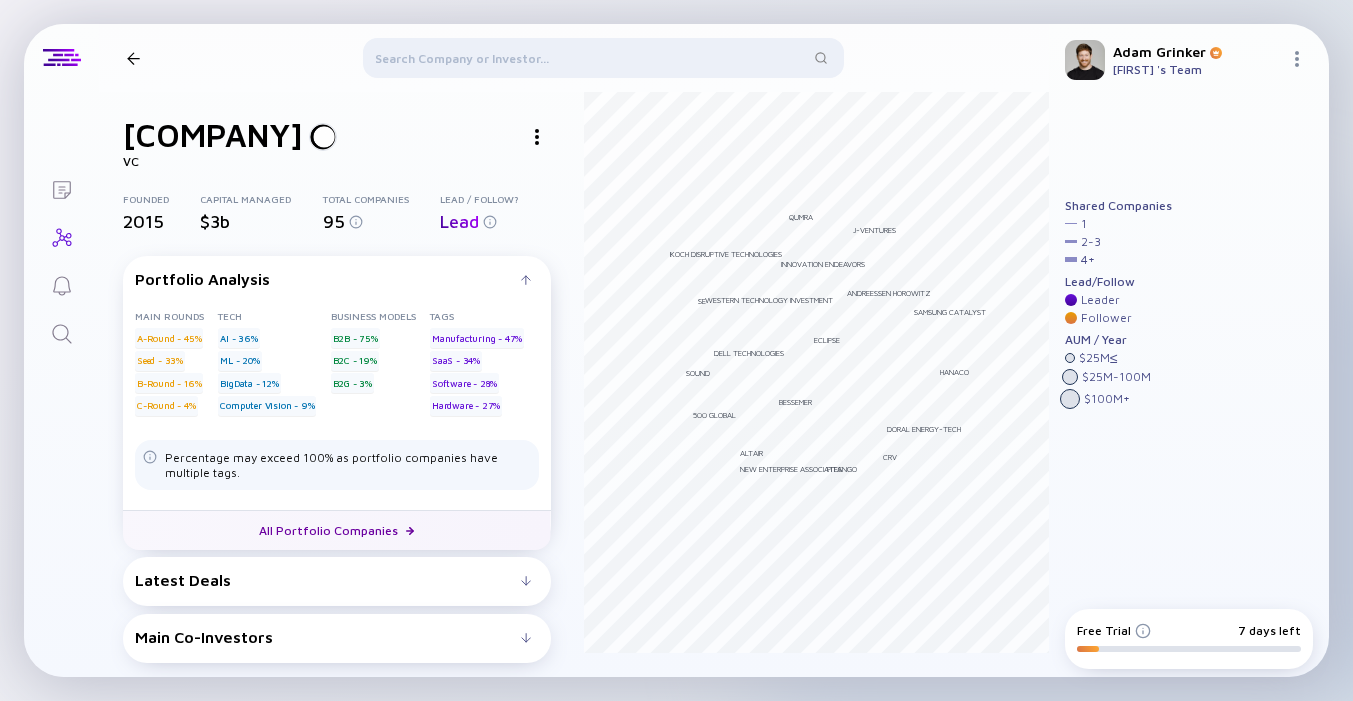 click on "All Portfolio Companies" at bounding box center (337, 530) 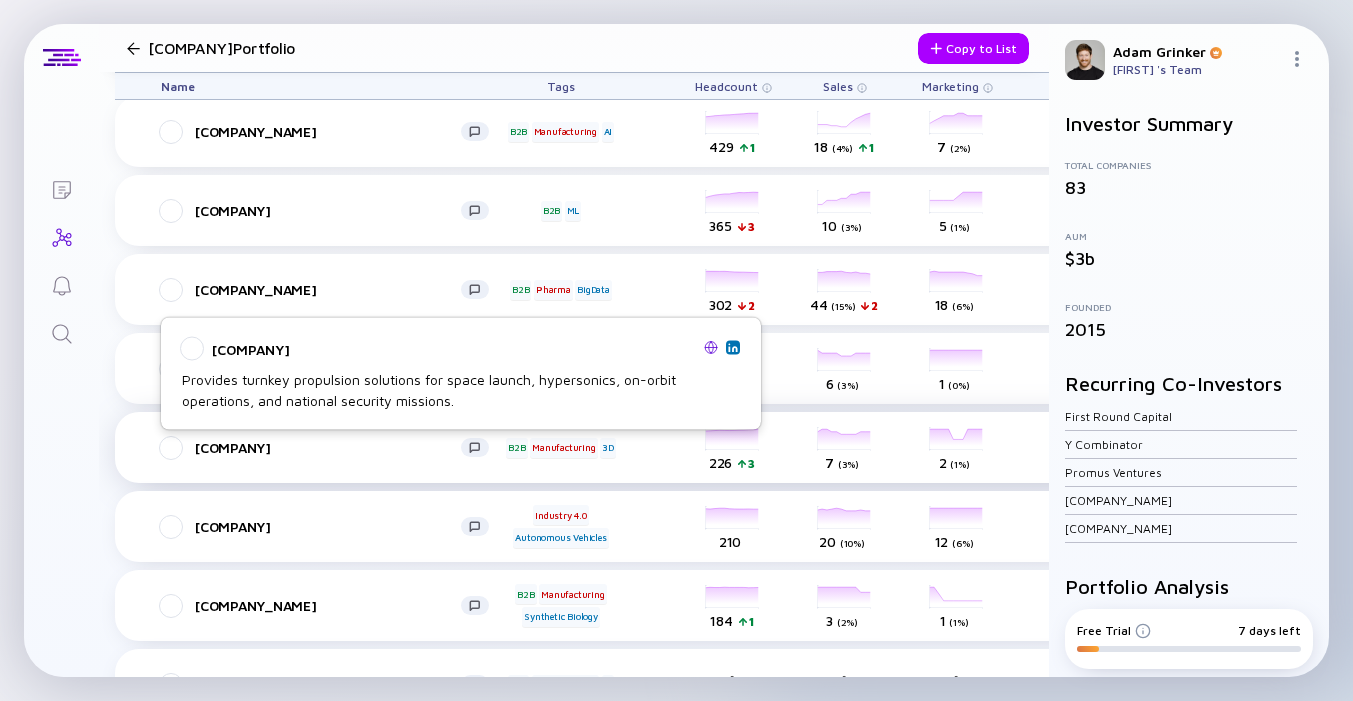 scroll, scrollTop: 190, scrollLeft: 0, axis: vertical 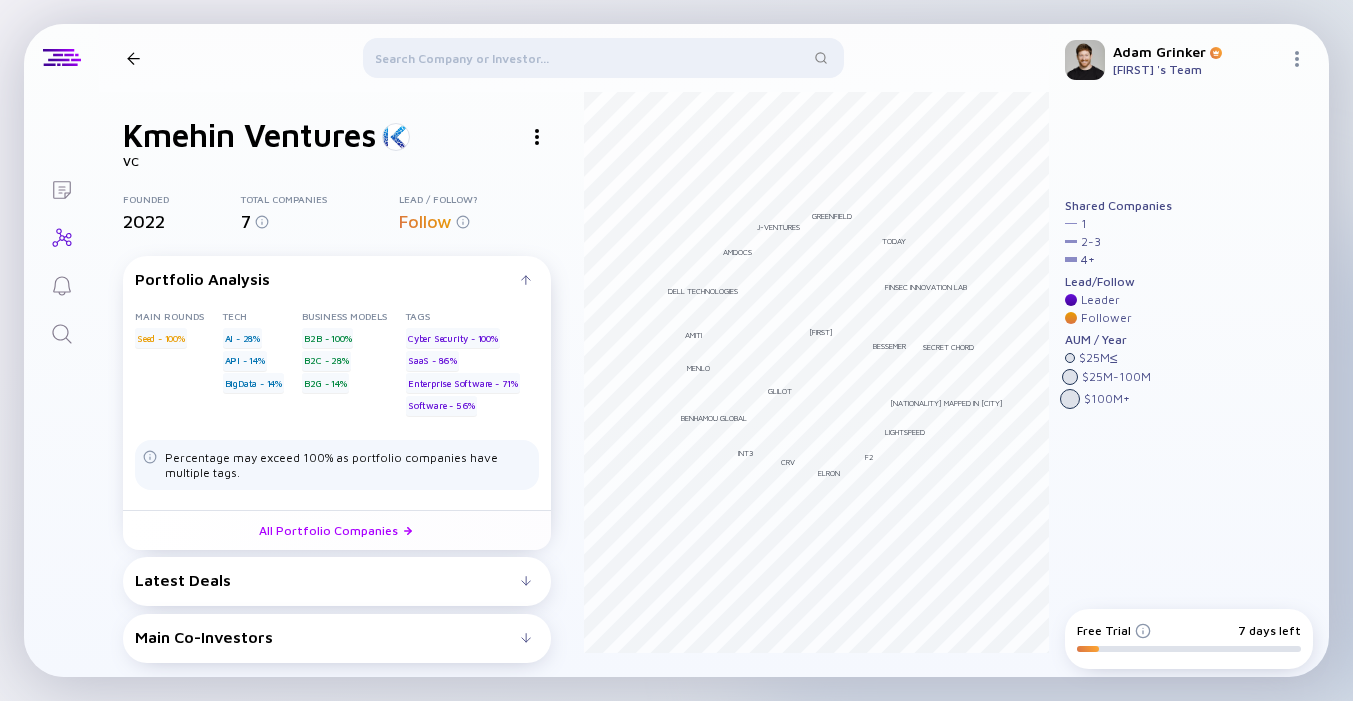 click on "Latest Deals" at bounding box center [328, 279] 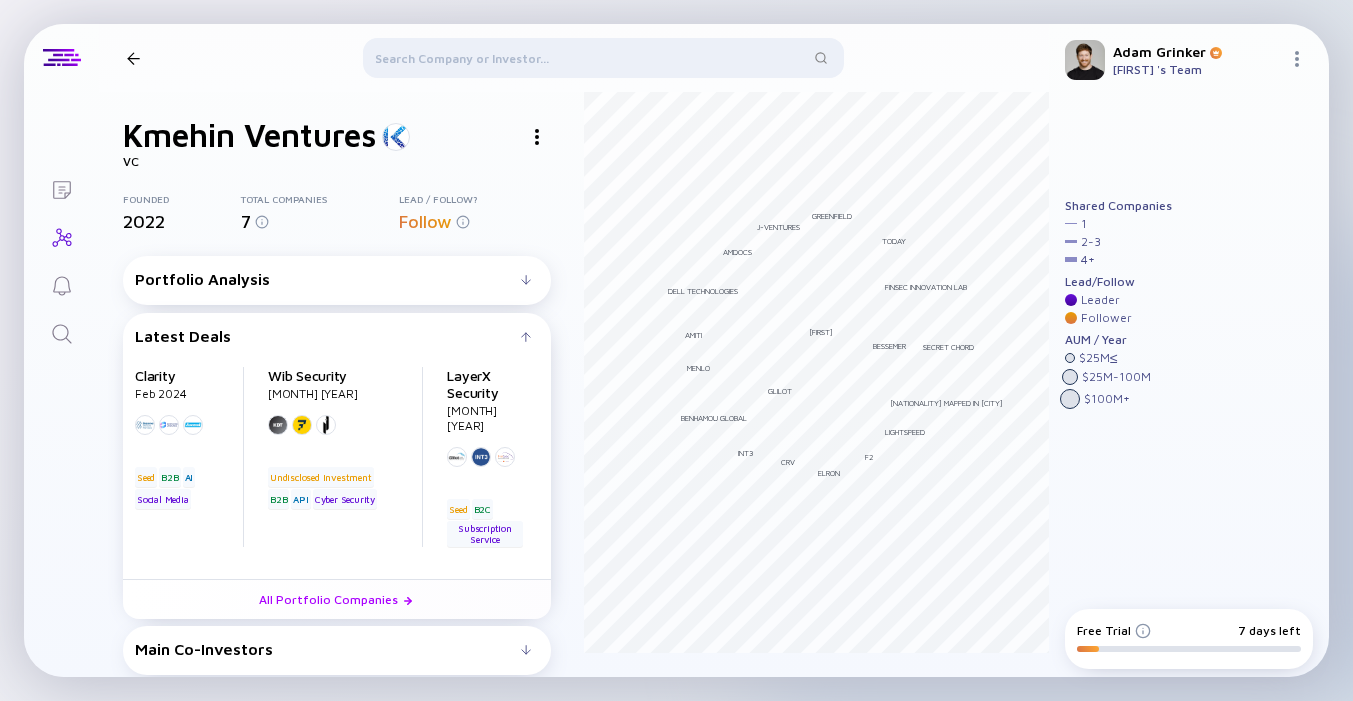 scroll, scrollTop: 0, scrollLeft: 0, axis: both 